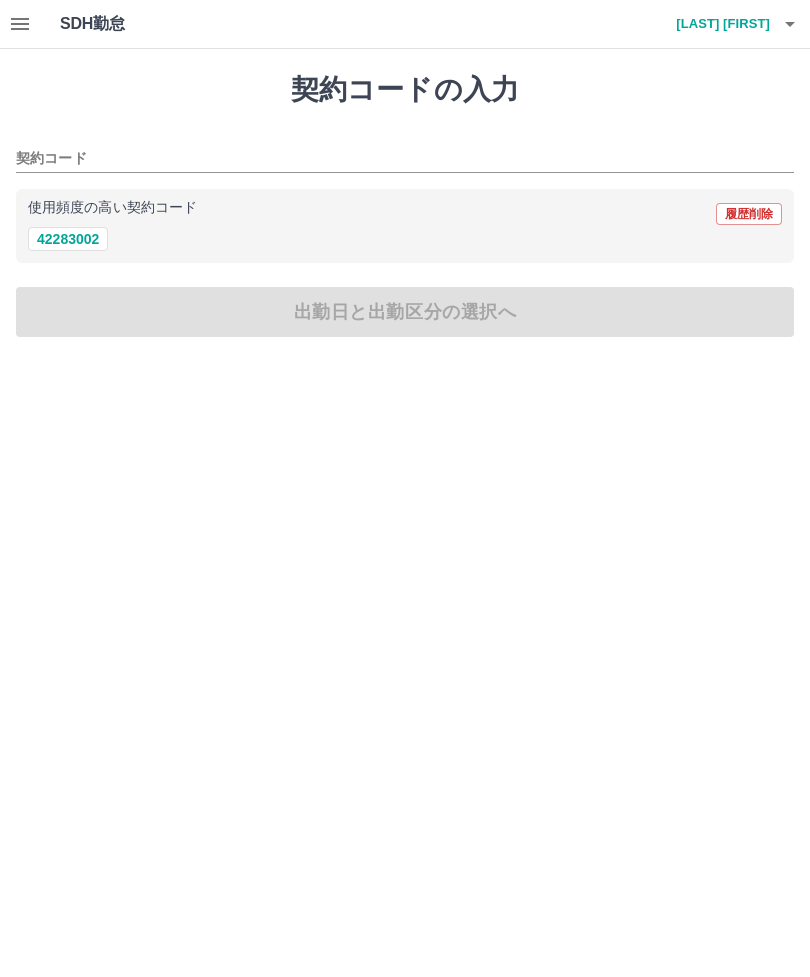 scroll, scrollTop: 0, scrollLeft: 0, axis: both 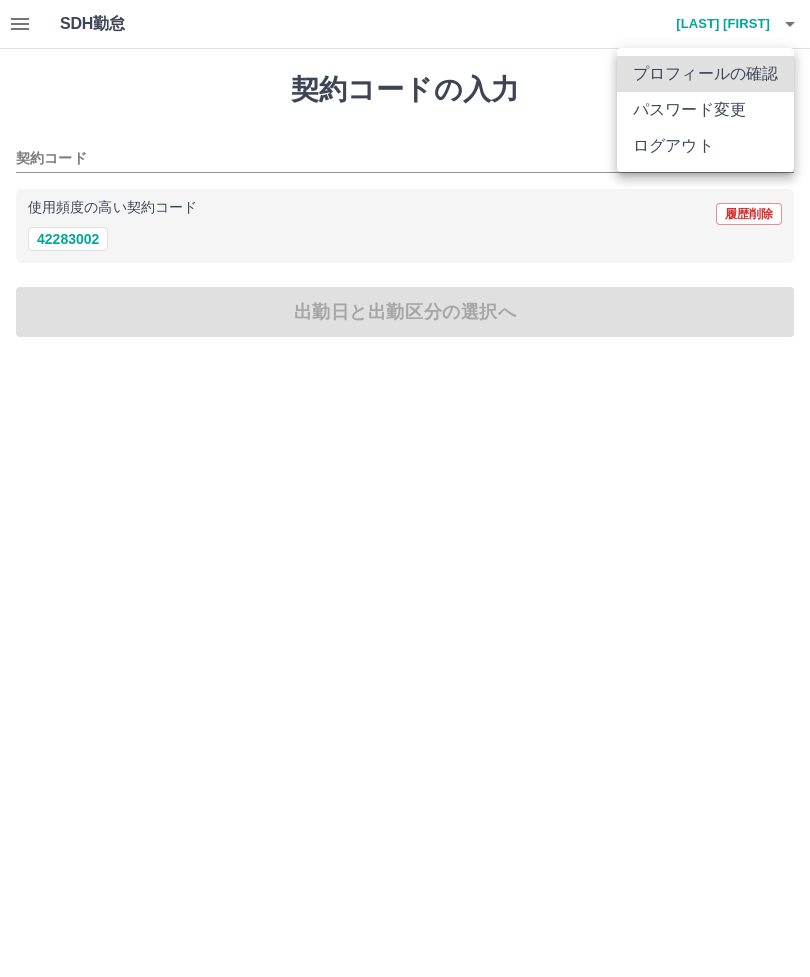 click at bounding box center [405, 488] 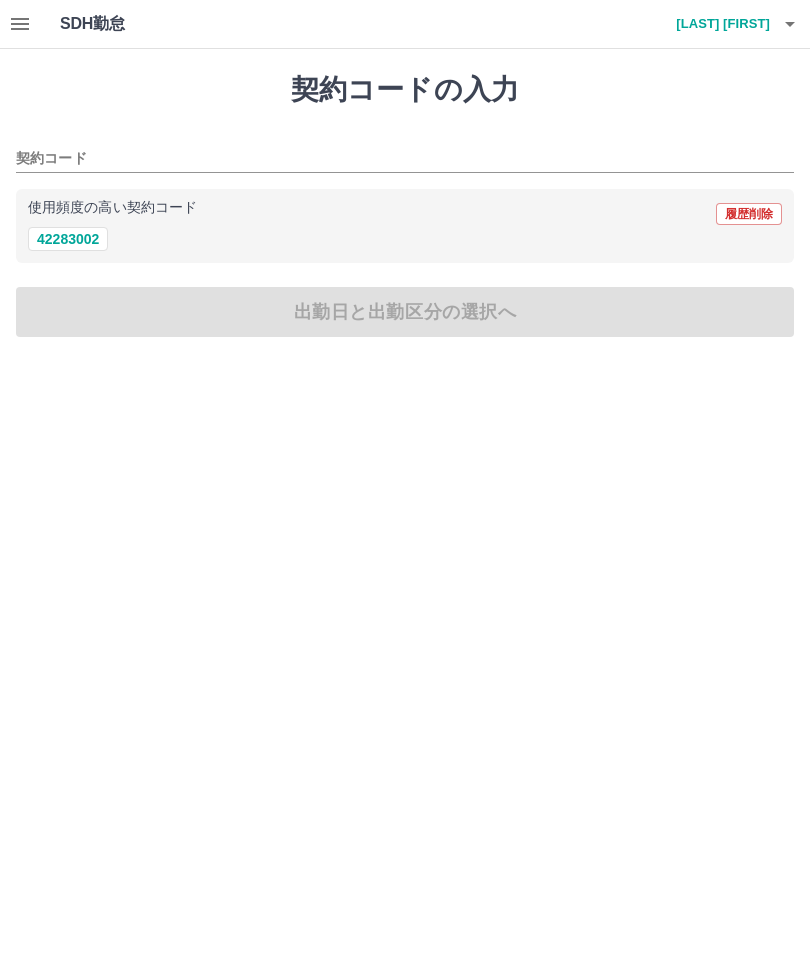 click 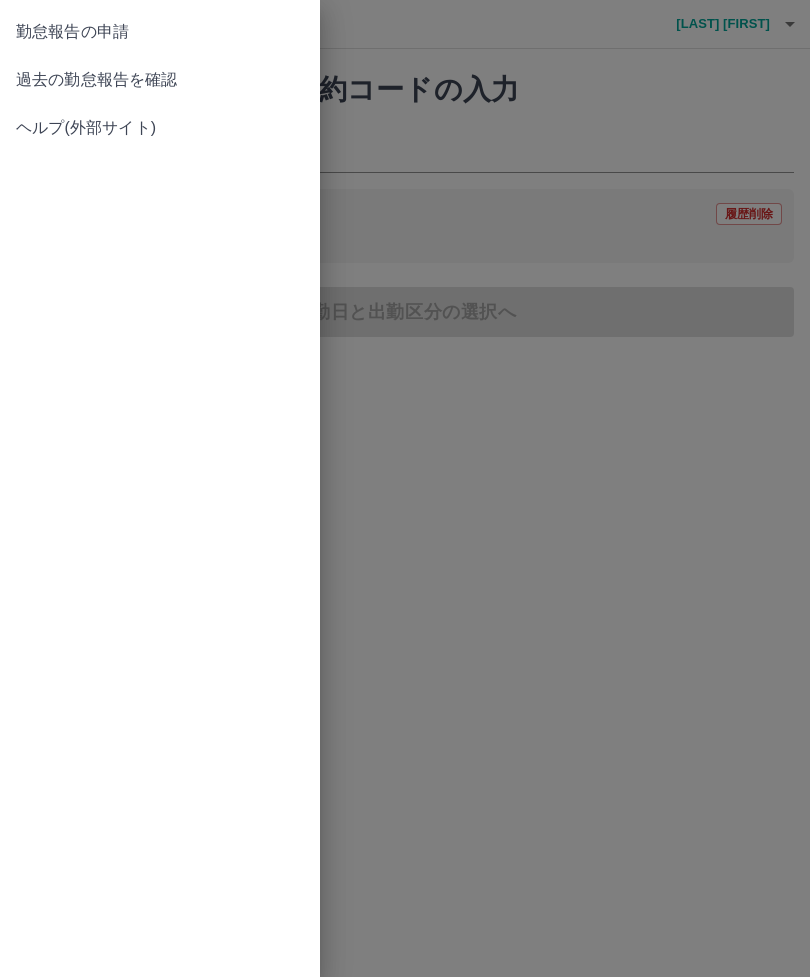 click on "過去の勤怠報告を確認" at bounding box center (160, 80) 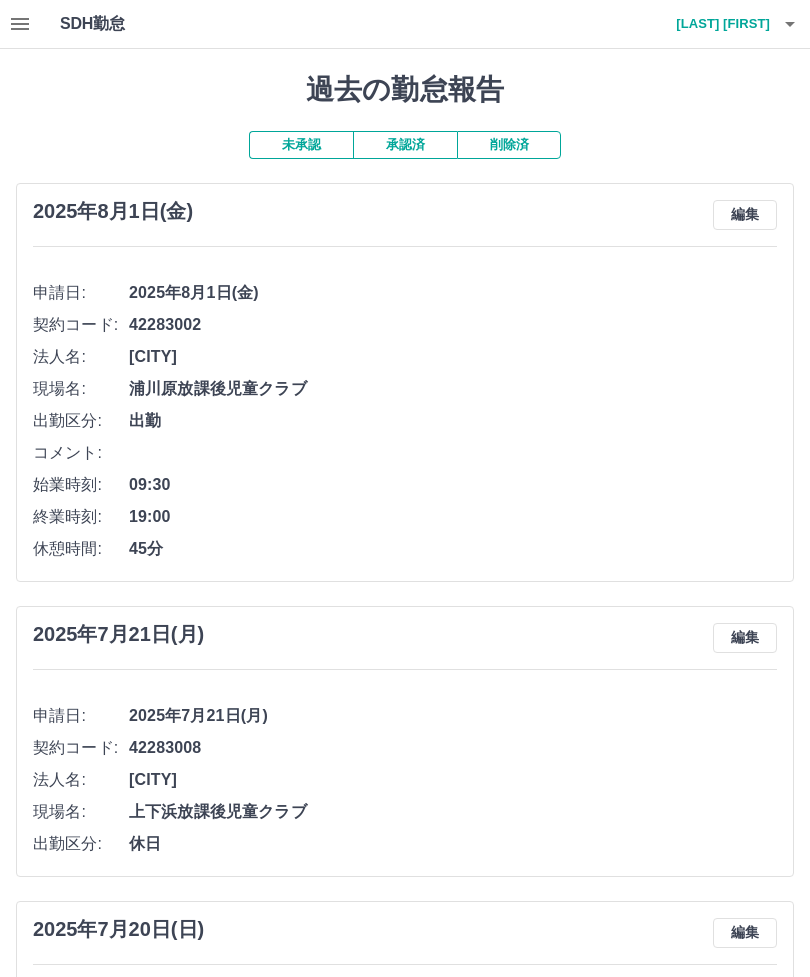 click on "承認済" at bounding box center (405, 145) 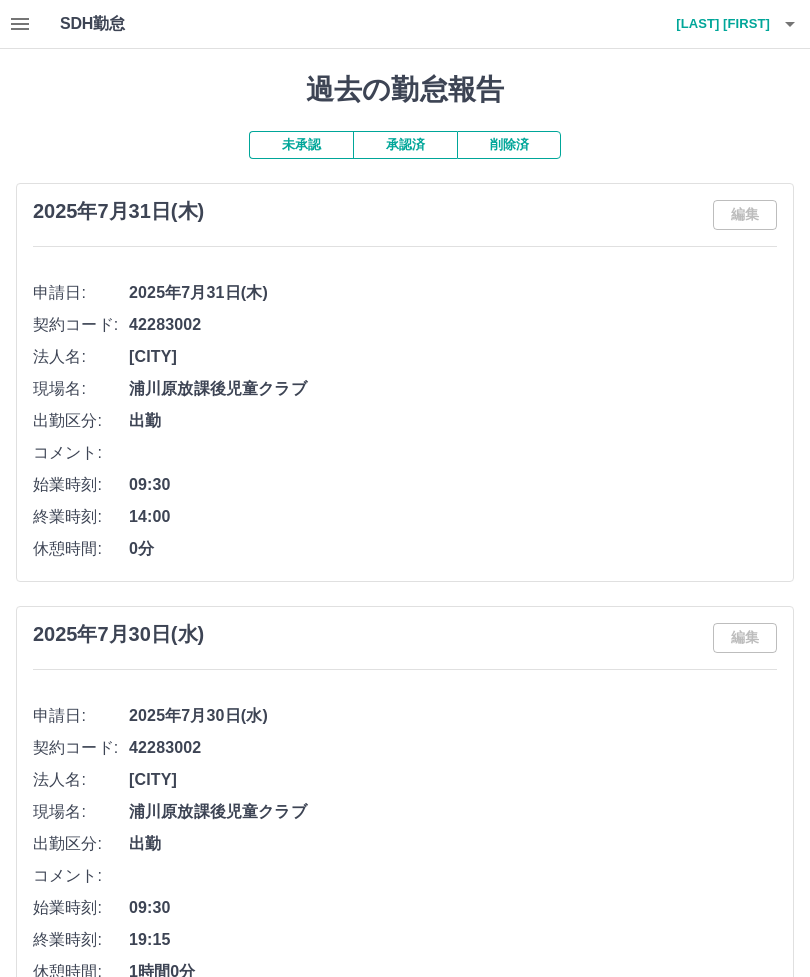 click on "未承認" at bounding box center [301, 145] 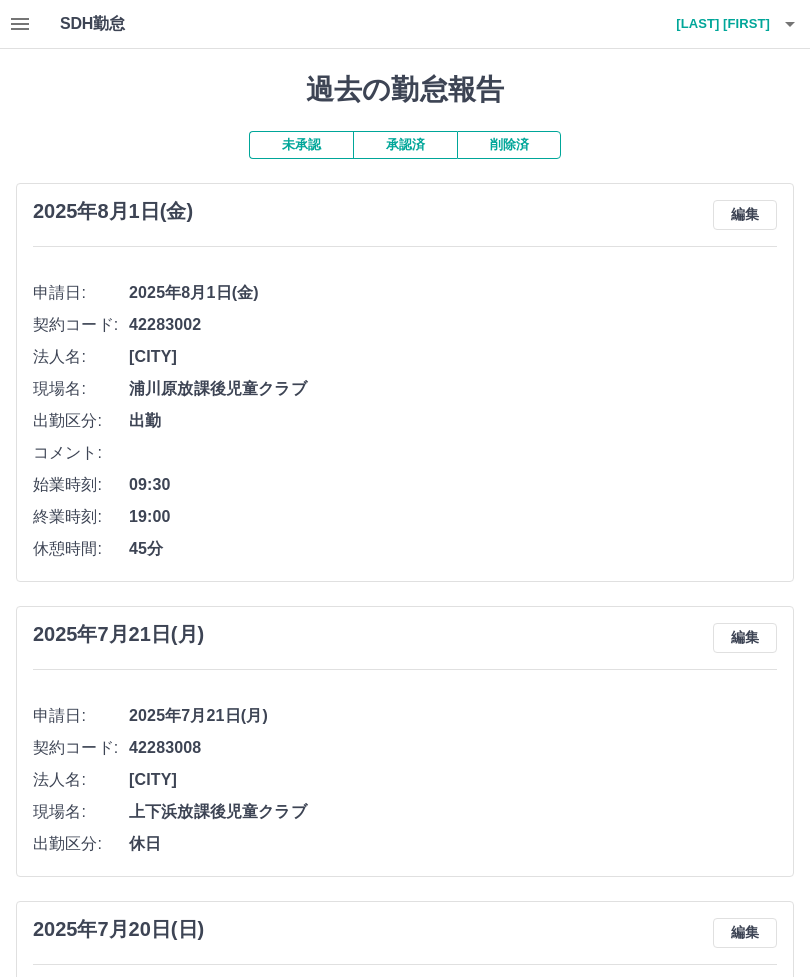 click on "[LAST] [FIRST]" at bounding box center (710, 24) 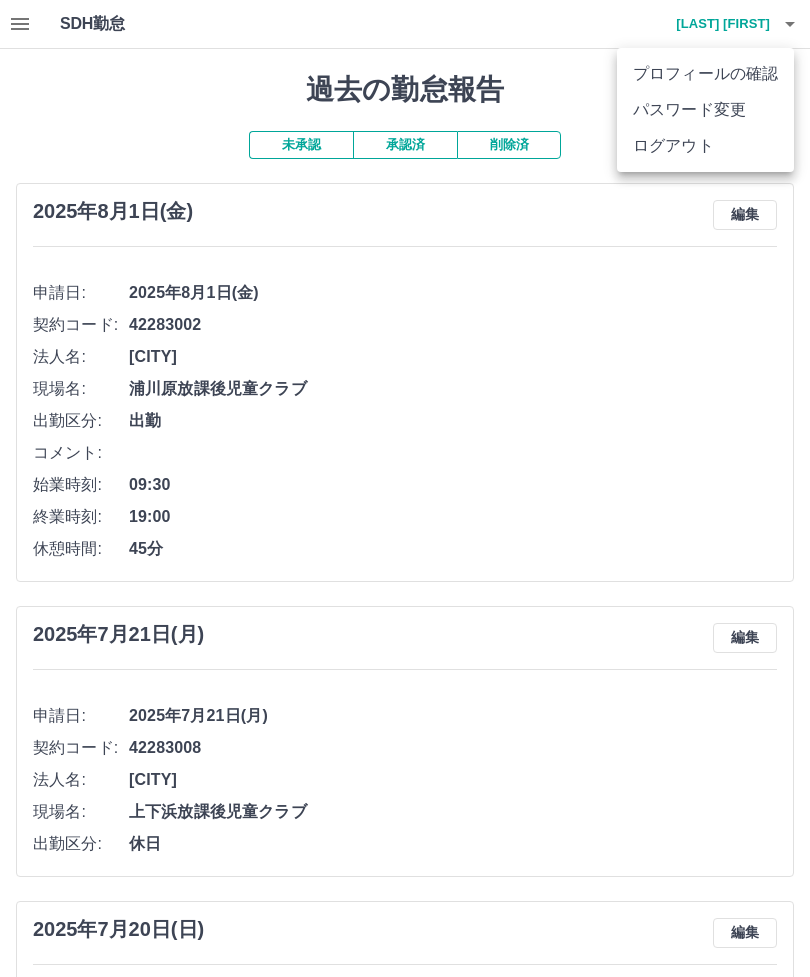 click on "ログアウト" at bounding box center [705, 146] 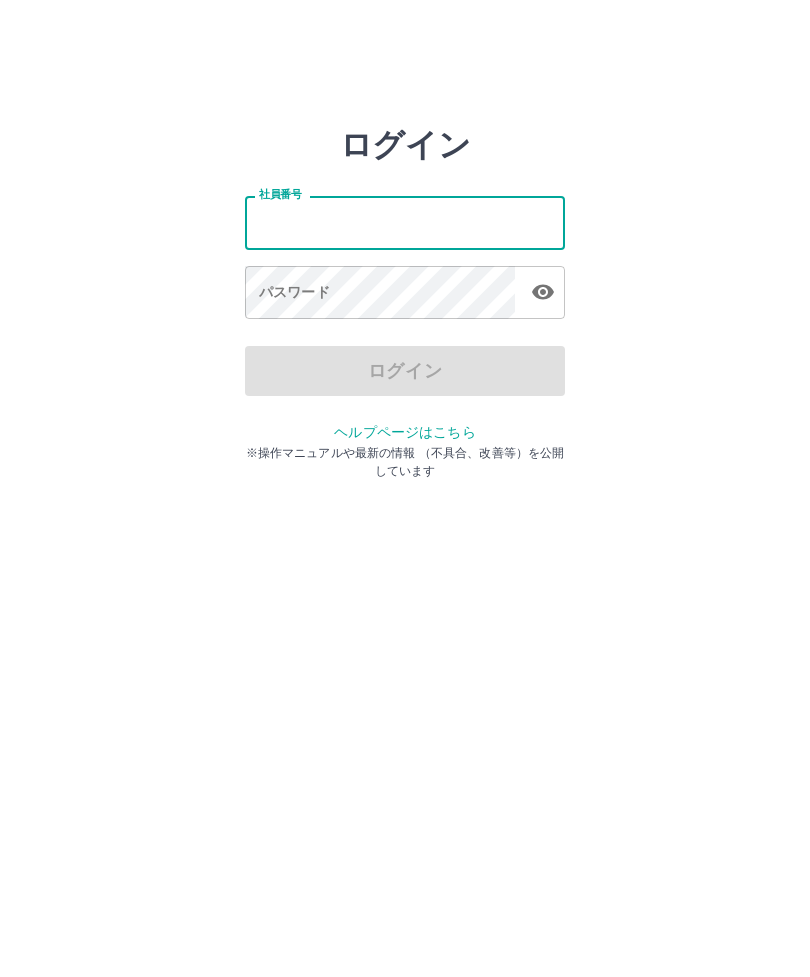 scroll, scrollTop: 0, scrollLeft: 0, axis: both 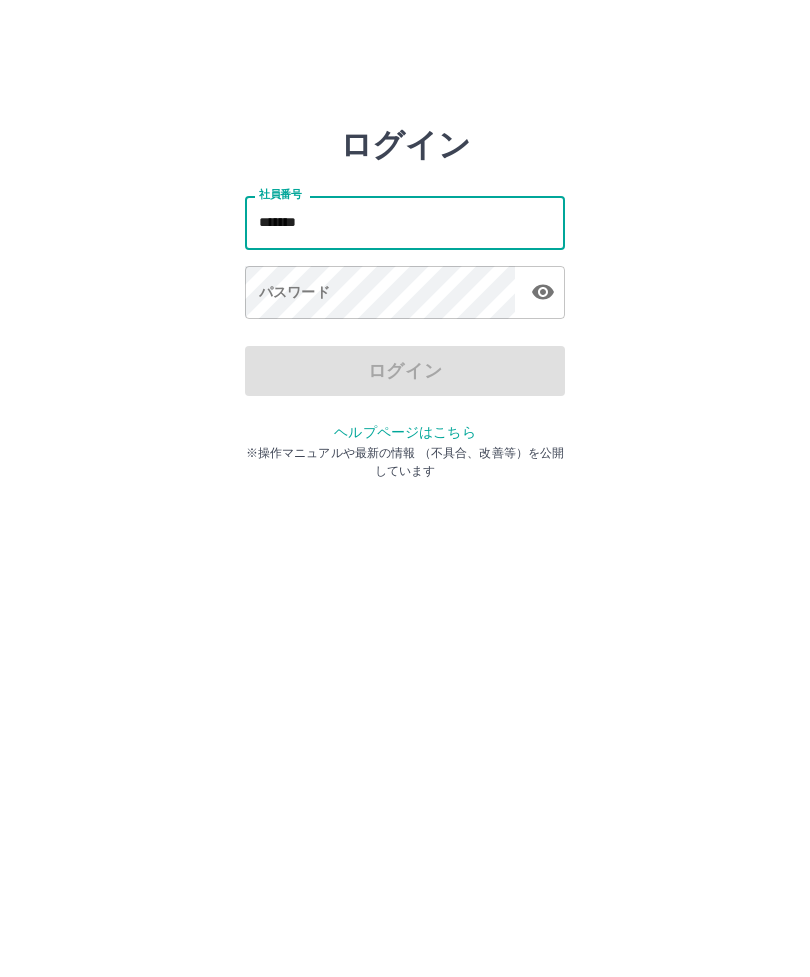 type on "*******" 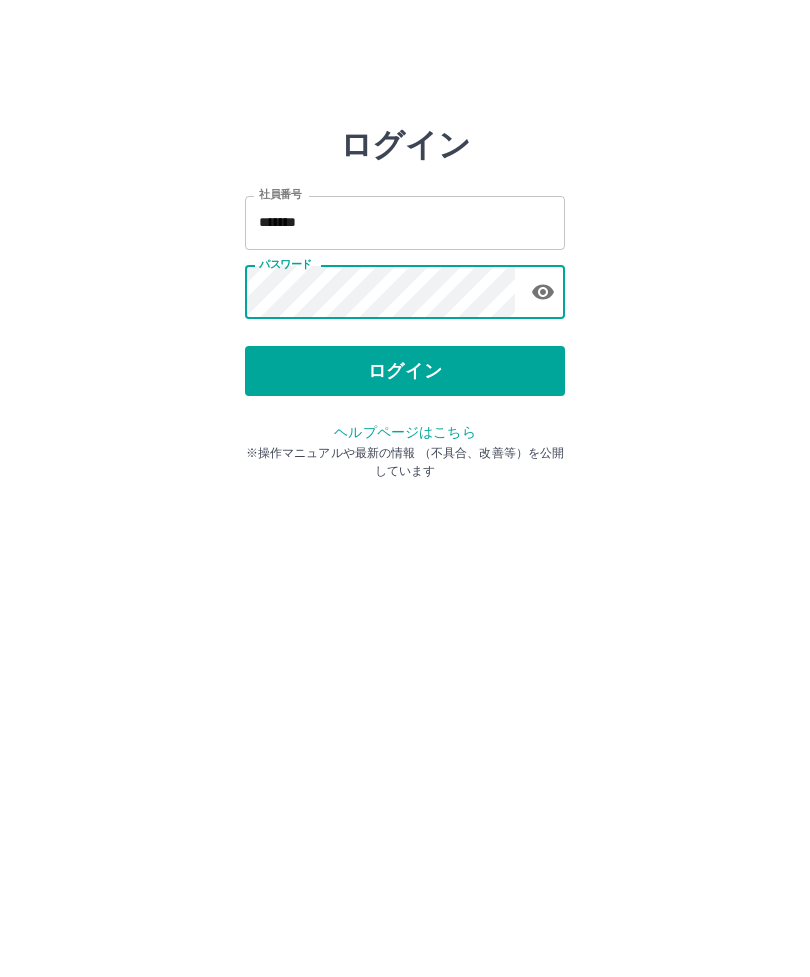click on "ログイン" at bounding box center [405, 371] 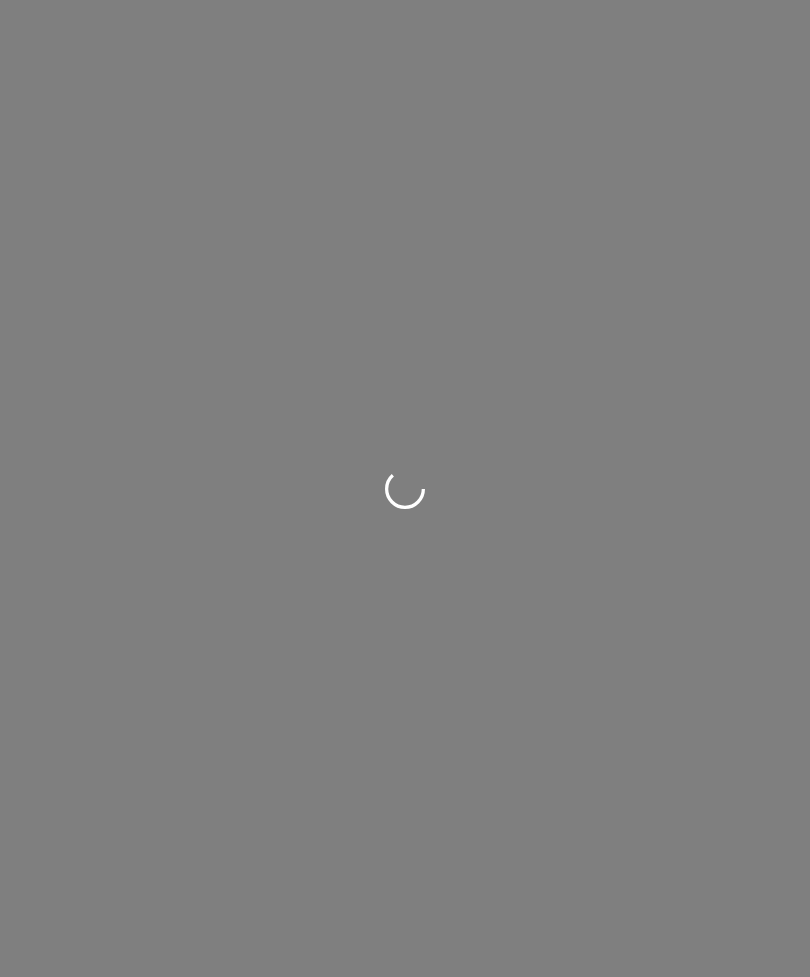 scroll, scrollTop: 0, scrollLeft: 0, axis: both 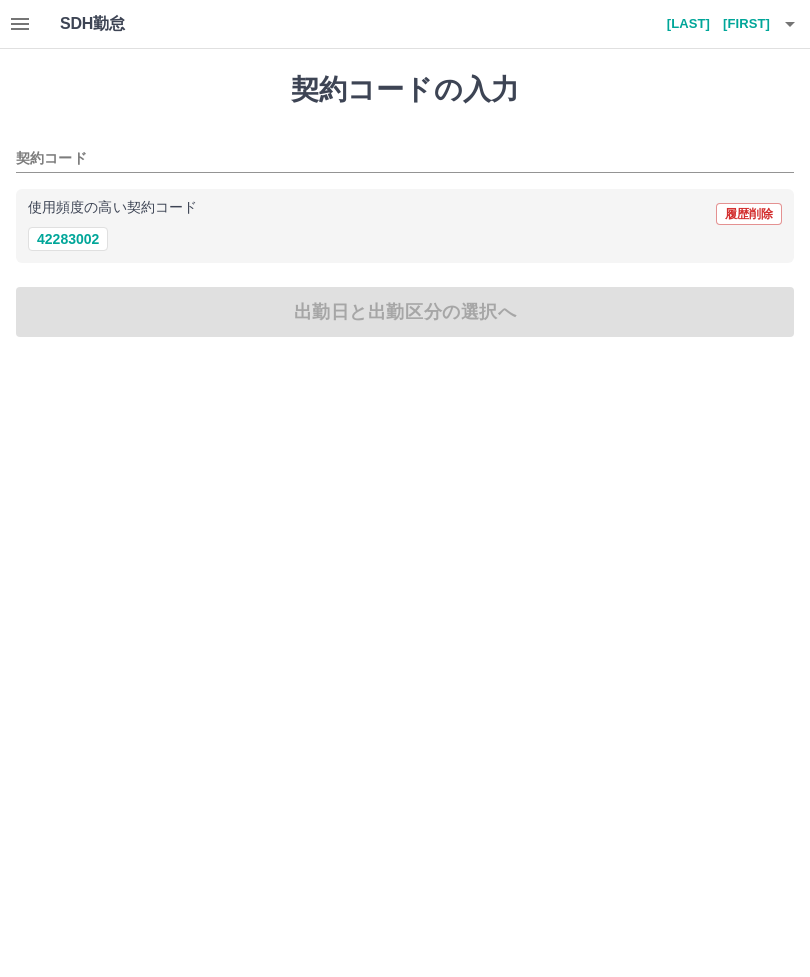 click 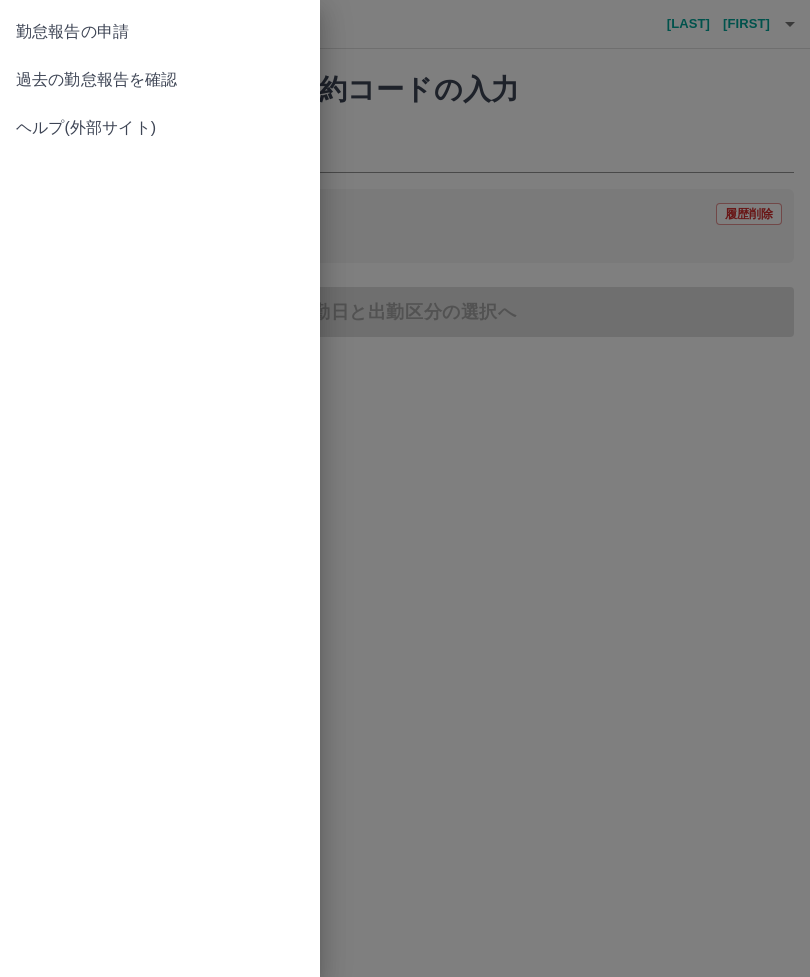 click on "勤怠報告の申請" at bounding box center [160, 32] 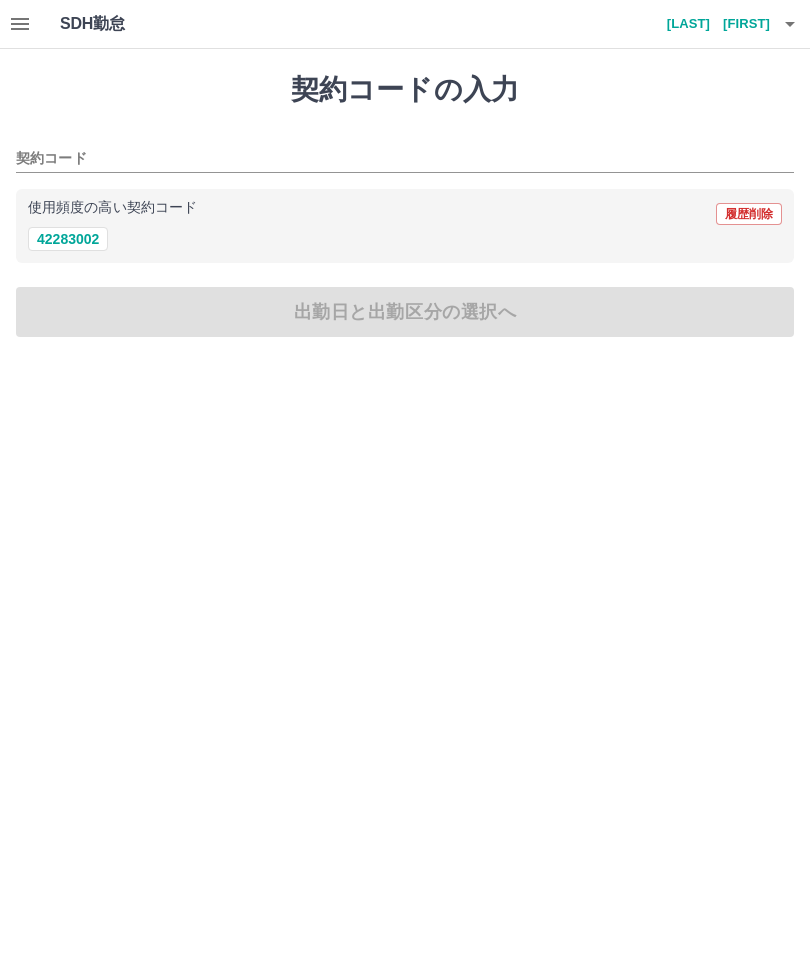 click on "42283002" at bounding box center [68, 239] 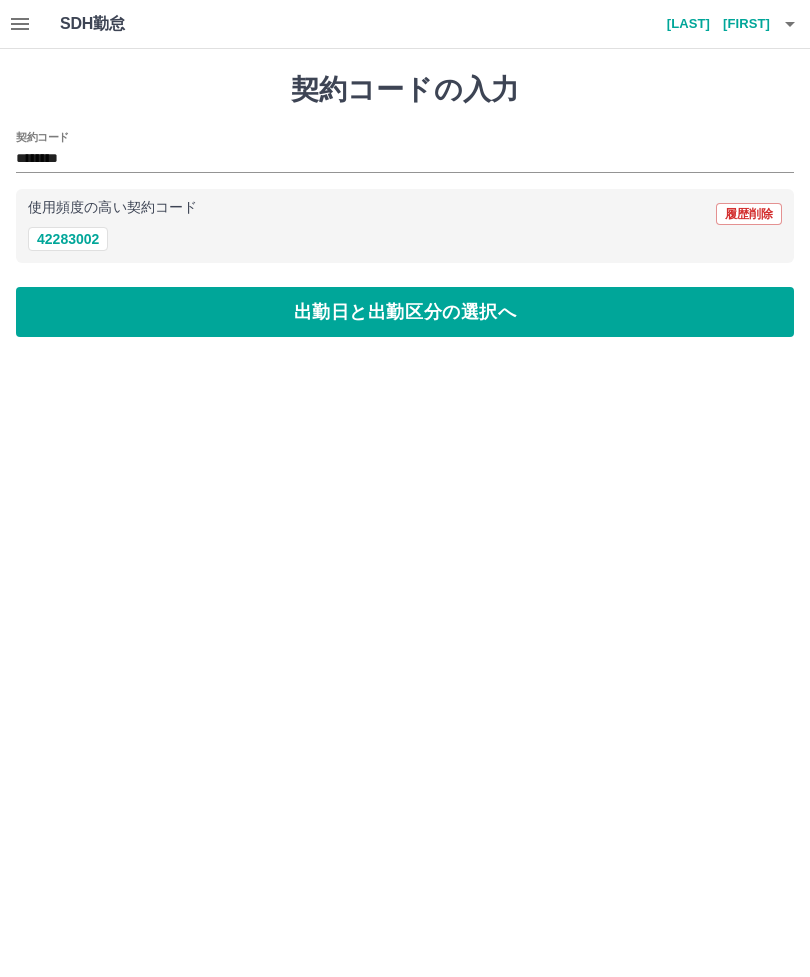 click on "出勤日と出勤区分の選択へ" at bounding box center [405, 312] 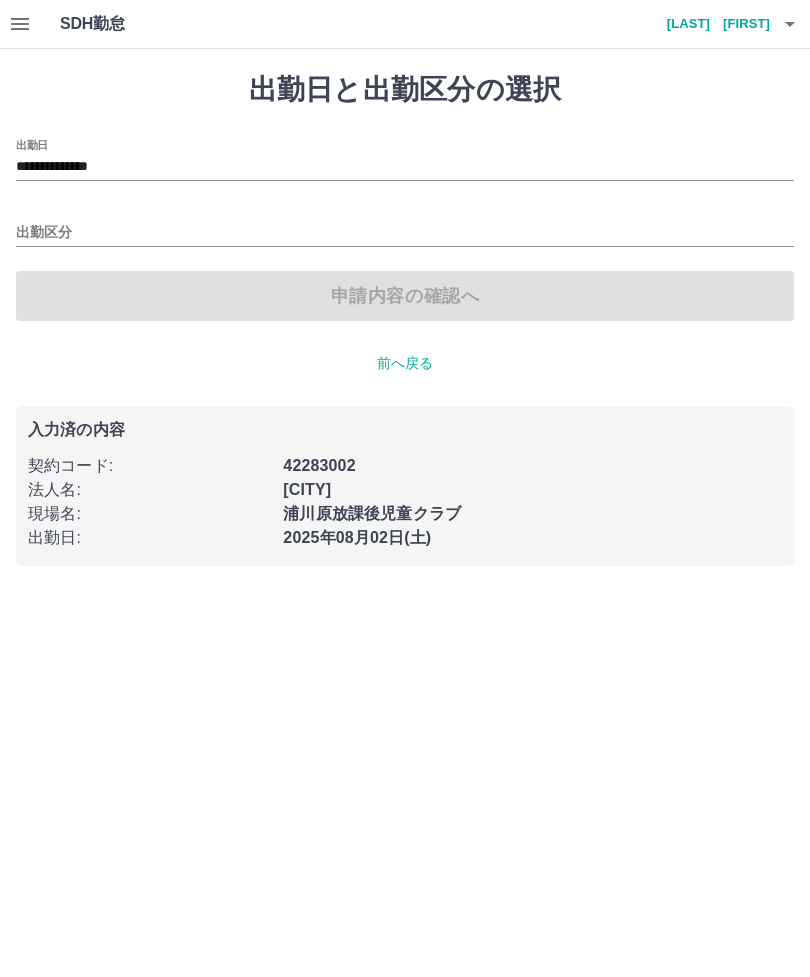 click on "**********" at bounding box center [405, 167] 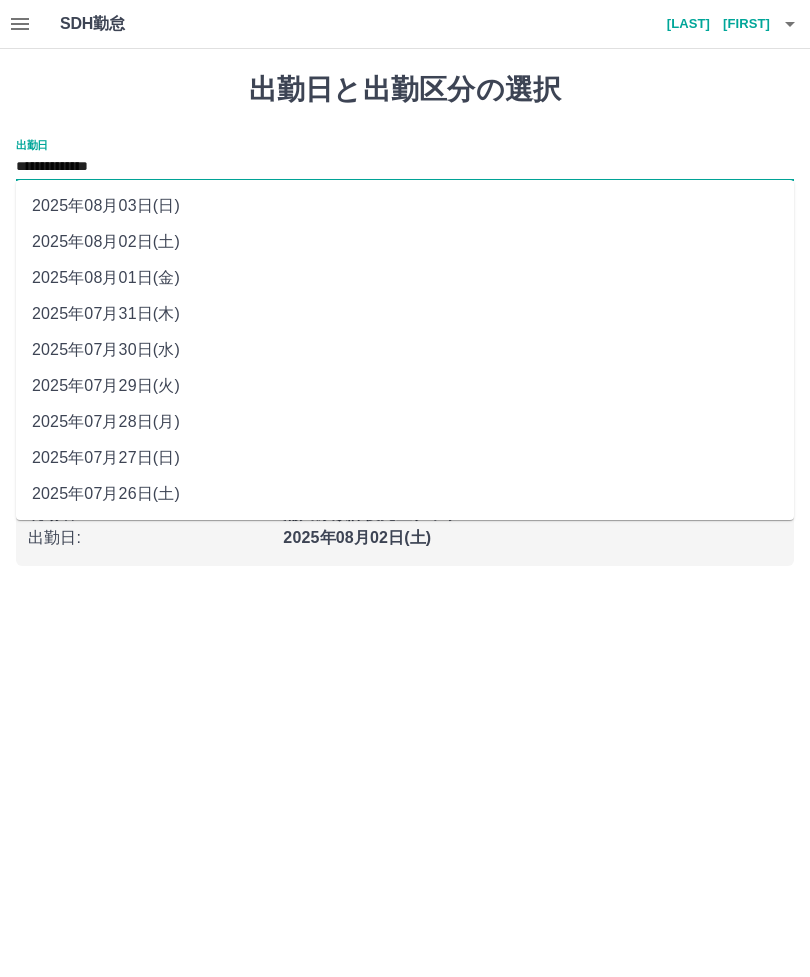 click on "2025年08月01日(金)" at bounding box center [405, 278] 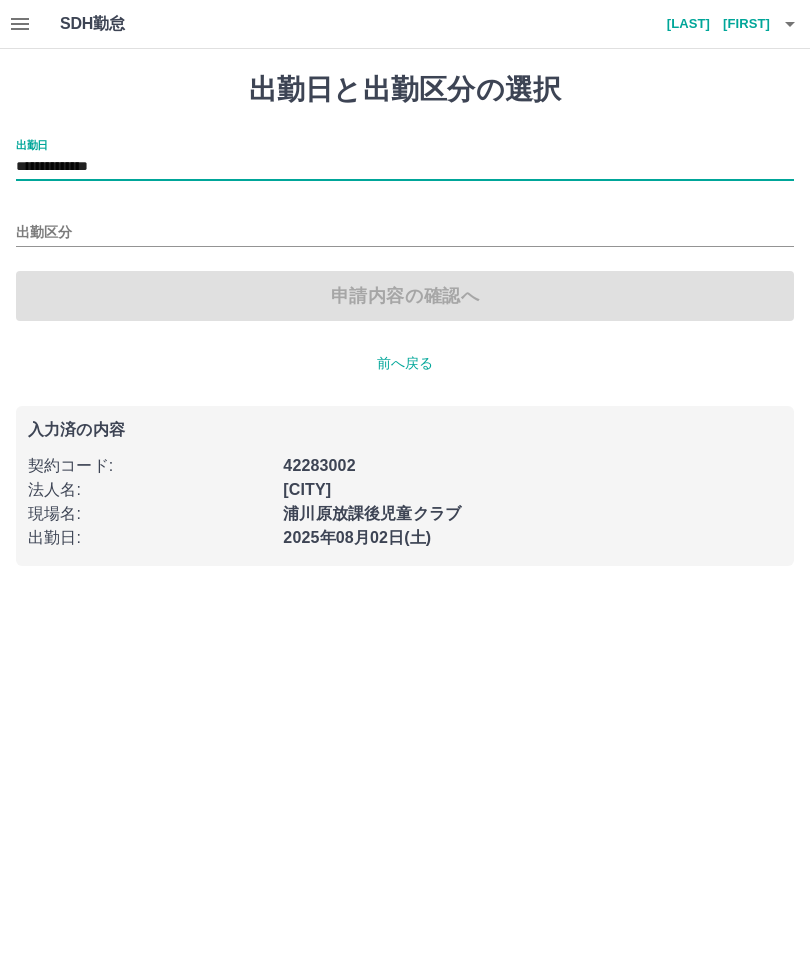 click on "出勤区分" at bounding box center (405, 233) 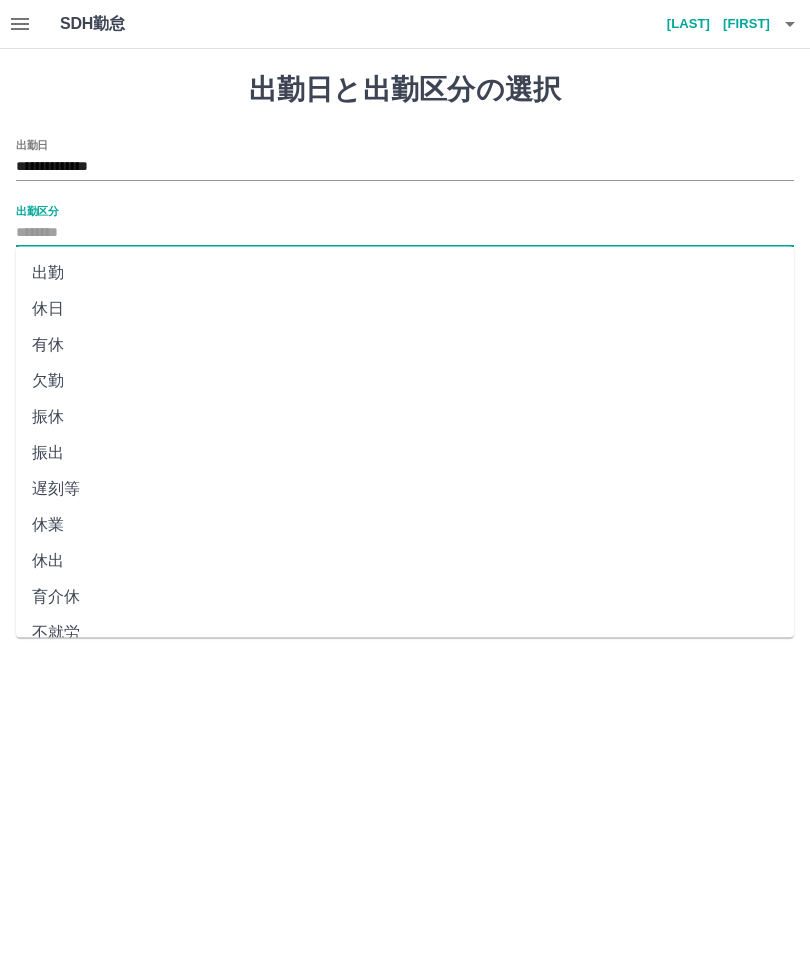 click on "出勤" at bounding box center [405, 273] 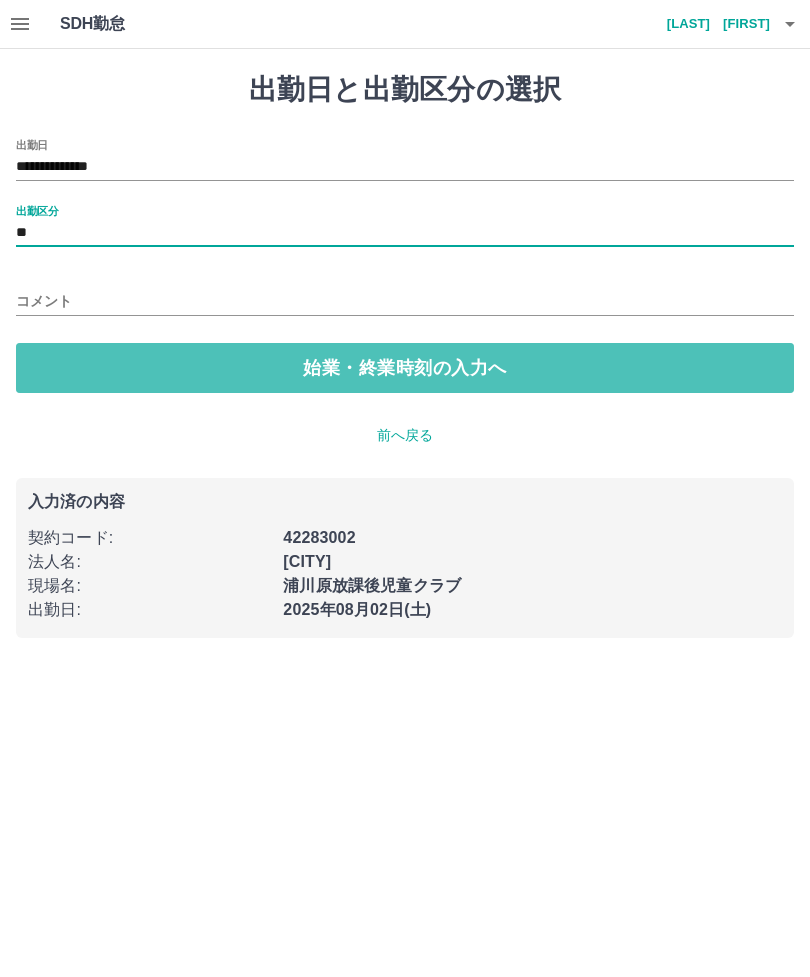 click on "始業・終業時刻の入力へ" at bounding box center (405, 368) 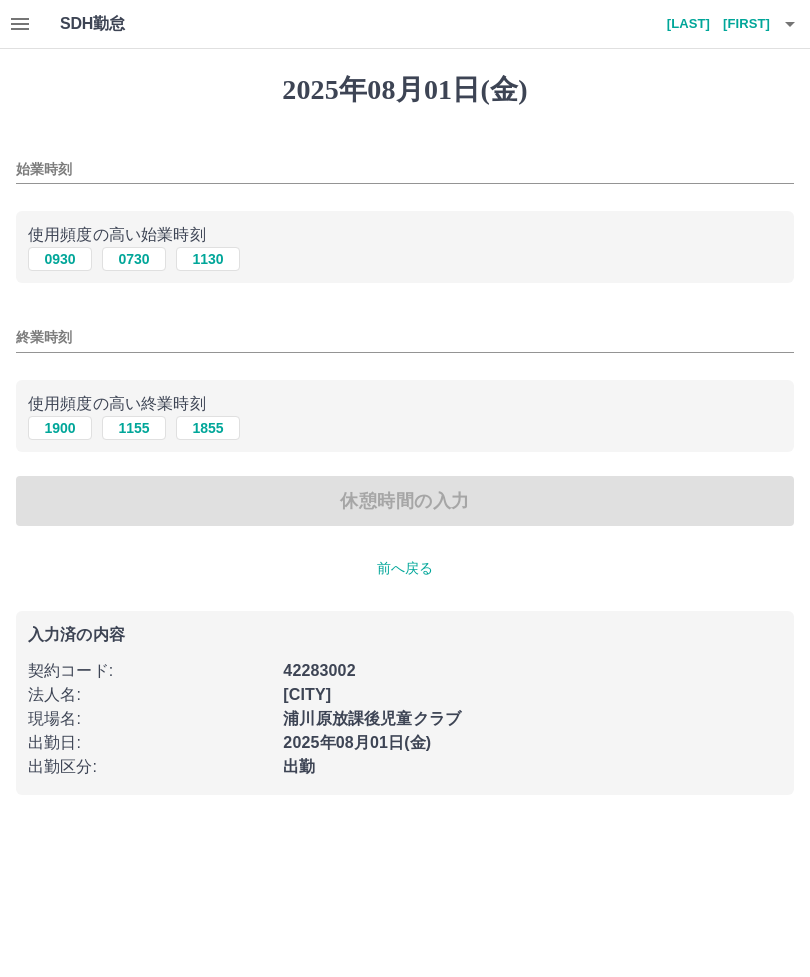 click on "0730" at bounding box center [134, 259] 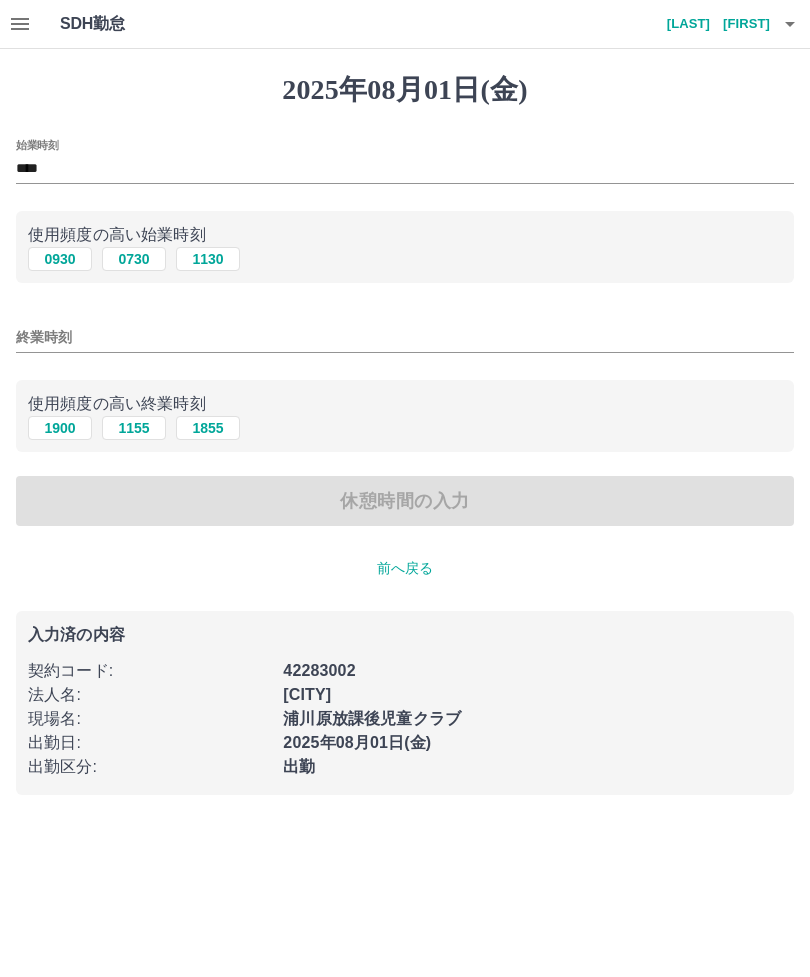 click on "終業時刻" at bounding box center [405, 337] 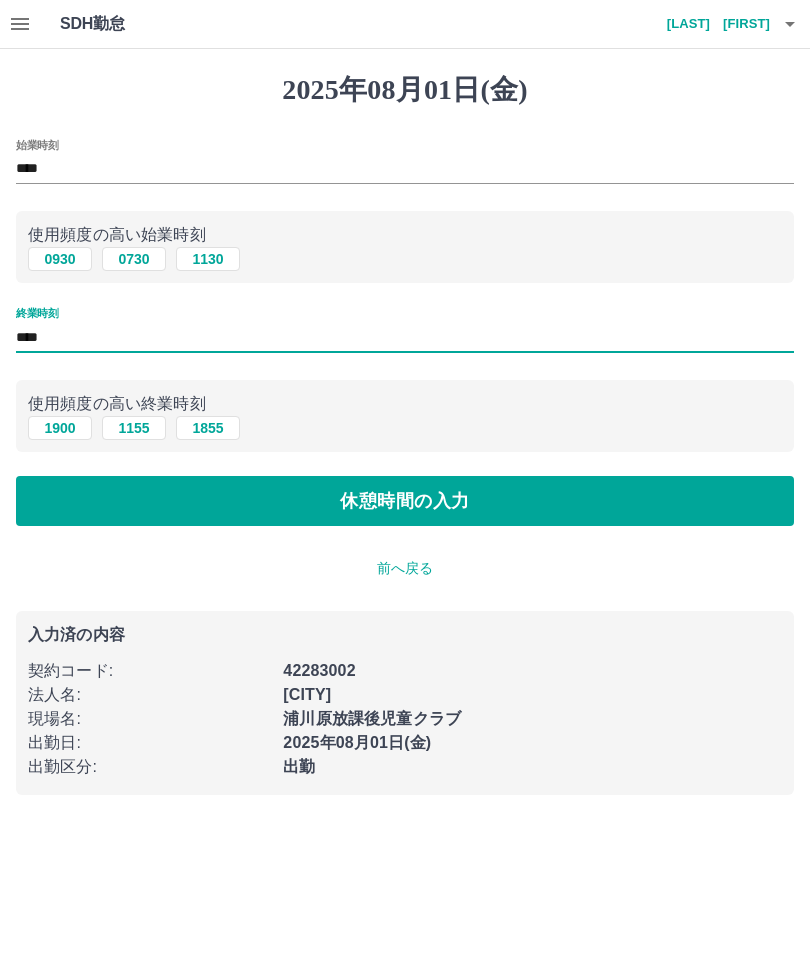 type on "****" 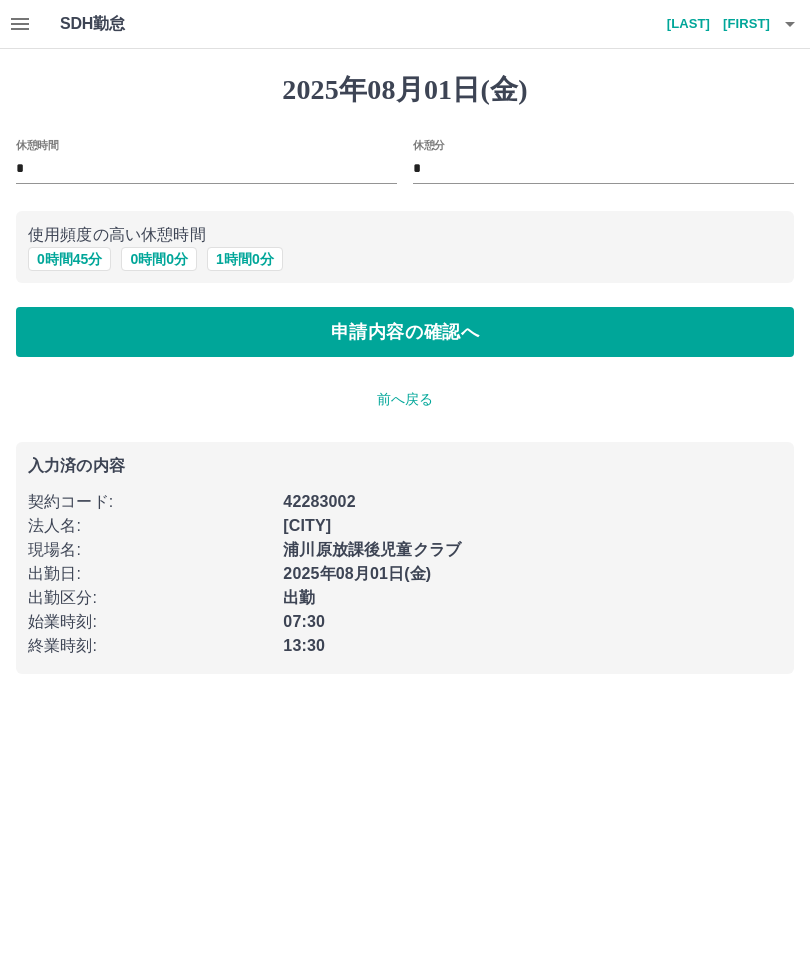 click on "申請内容の確認へ" at bounding box center (405, 332) 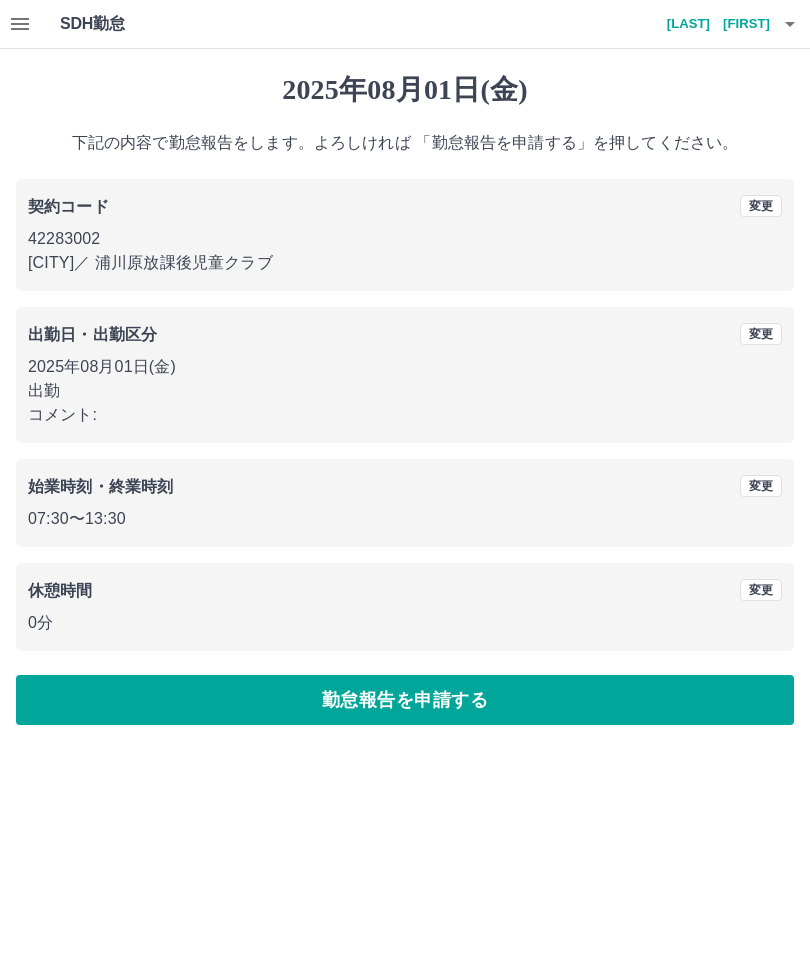 click on "勤怠報告を申請する" at bounding box center [405, 700] 